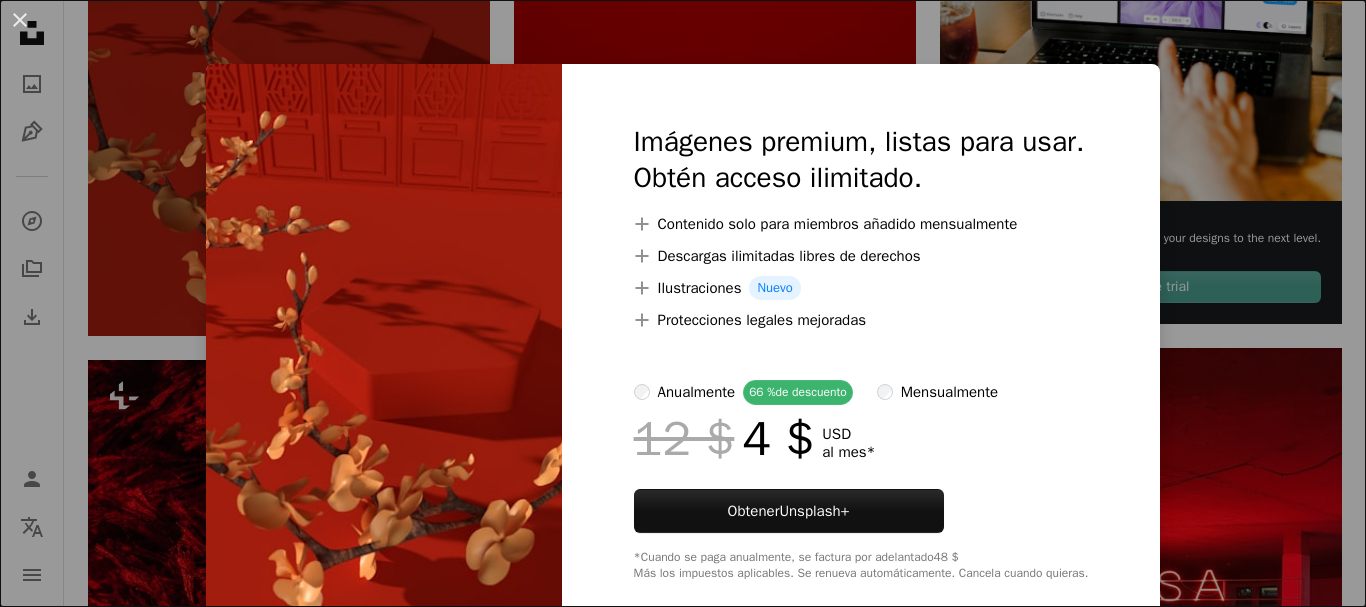 scroll, scrollTop: 700, scrollLeft: 0, axis: vertical 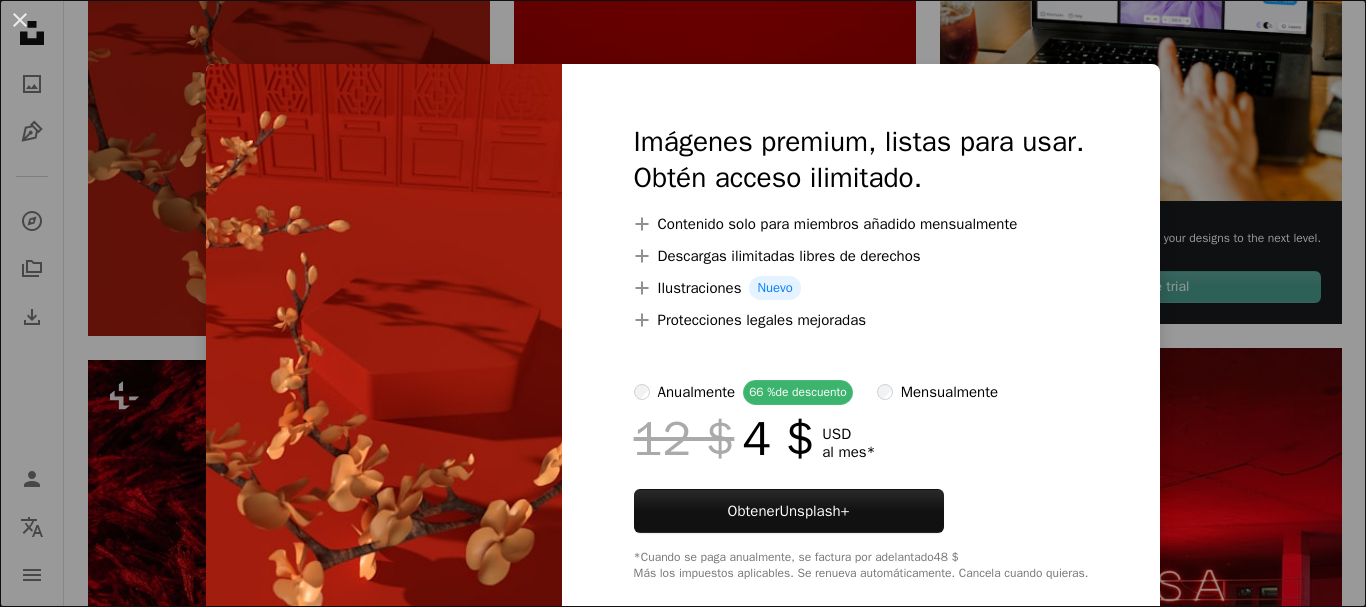 click at bounding box center [384, 352] 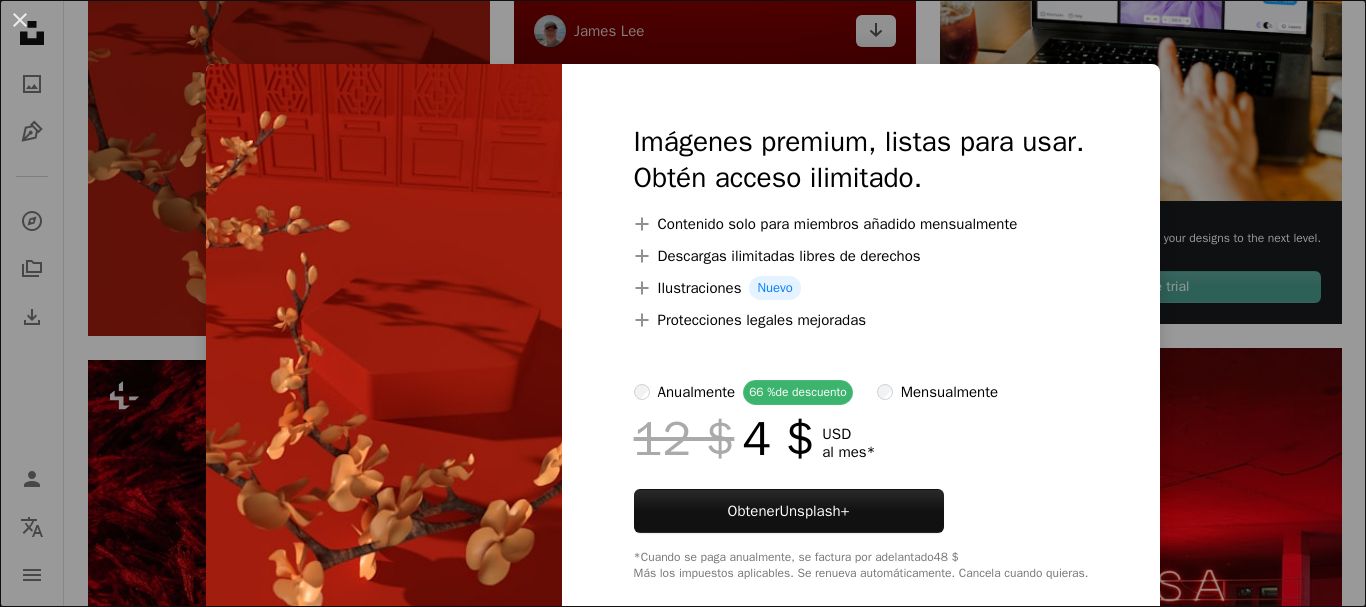 click on "An X shape Imágenes premium, listas para usar. Obtén acceso ilimitado. A plus sign Contenido solo para miembros añadido mensualmente A plus sign Descargas ilimitadas libres de derechos A plus sign Ilustraciones  Nuevo A plus sign Protecciones legales mejoradas anualmente 66 %  de descuento mensualmente 12 $   4 $ USD al mes * Obtener  Unsplash+ *Cuando se paga anualmente, se factura por adelantado  48 $ Más los impuestos aplicables. Se renueva automáticamente. Cancela cuando quieras." at bounding box center (683, 303) 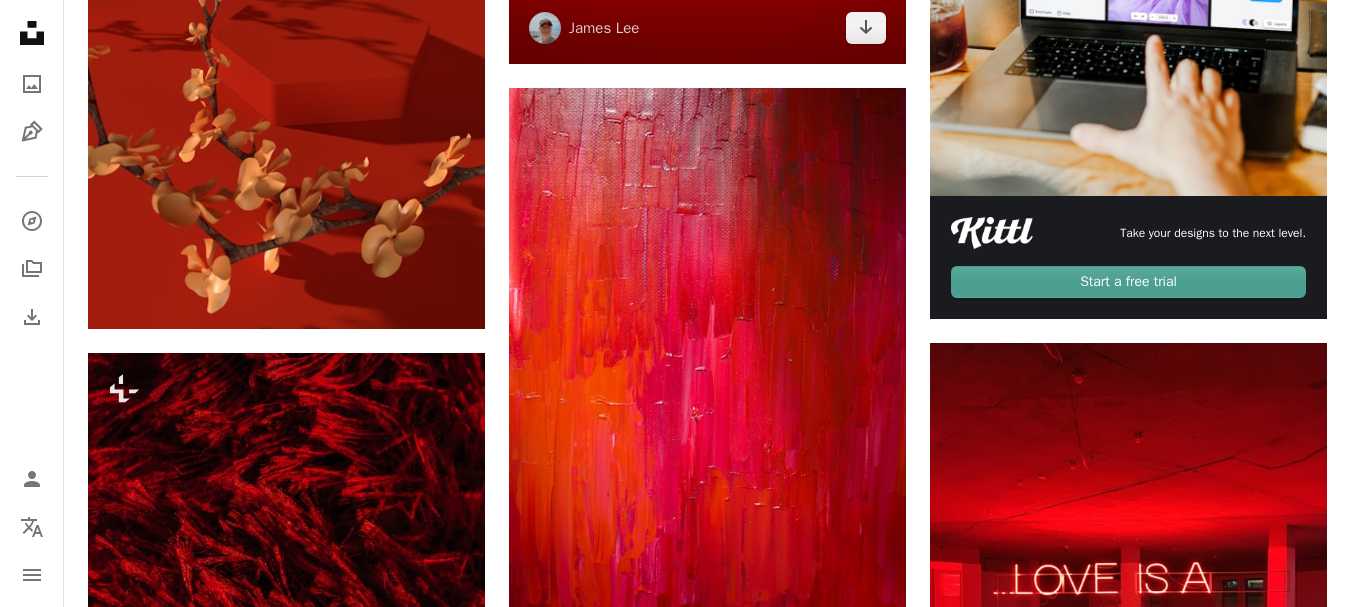 click at bounding box center [707, -69] 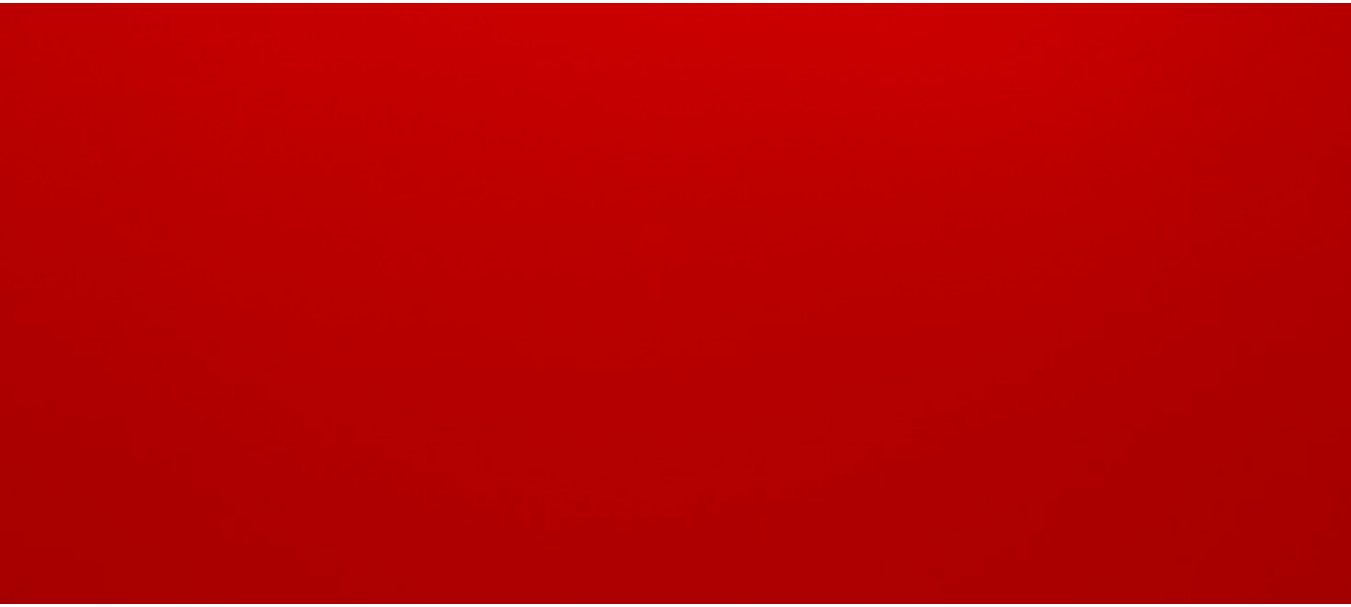 scroll, scrollTop: 142, scrollLeft: 0, axis: vertical 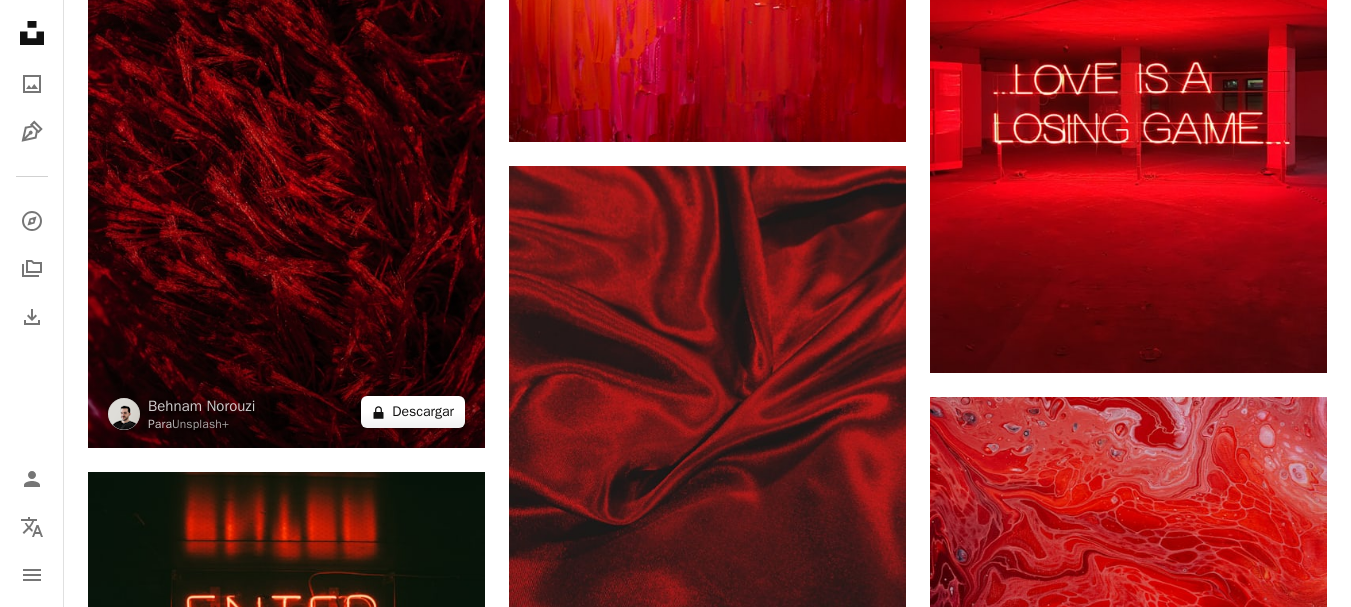 click on "A lock Descargar" at bounding box center (413, 412) 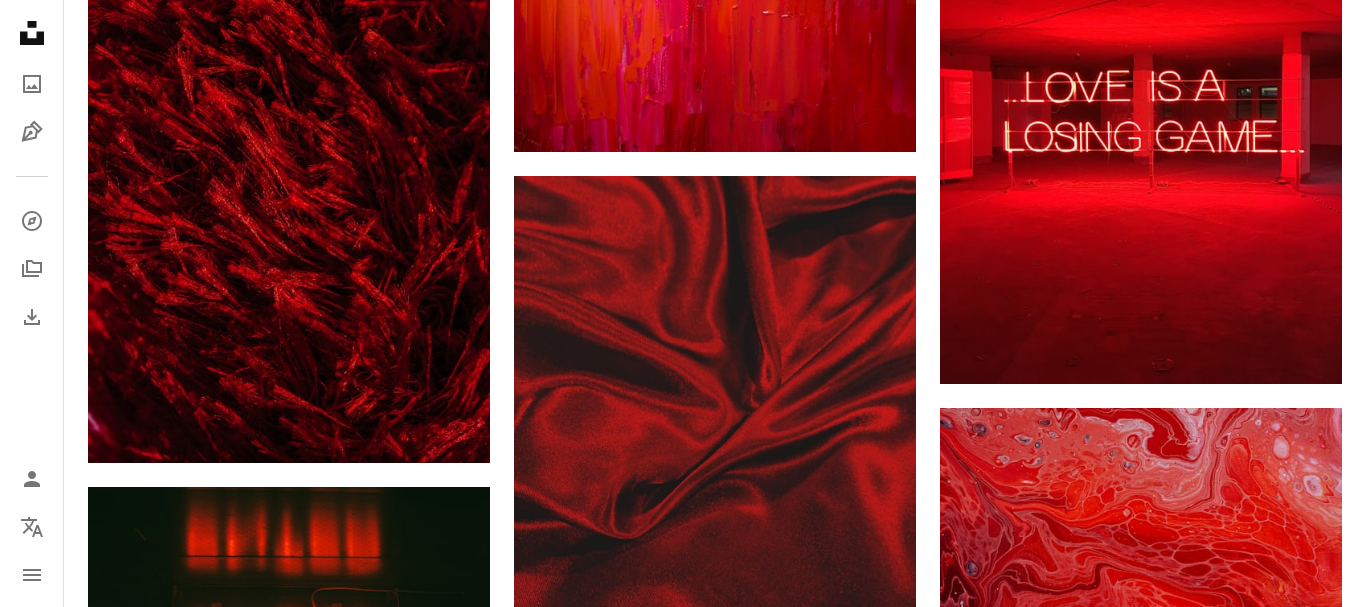 drag, startPoint x: 408, startPoint y: 402, endPoint x: 321, endPoint y: 352, distance: 100.344406 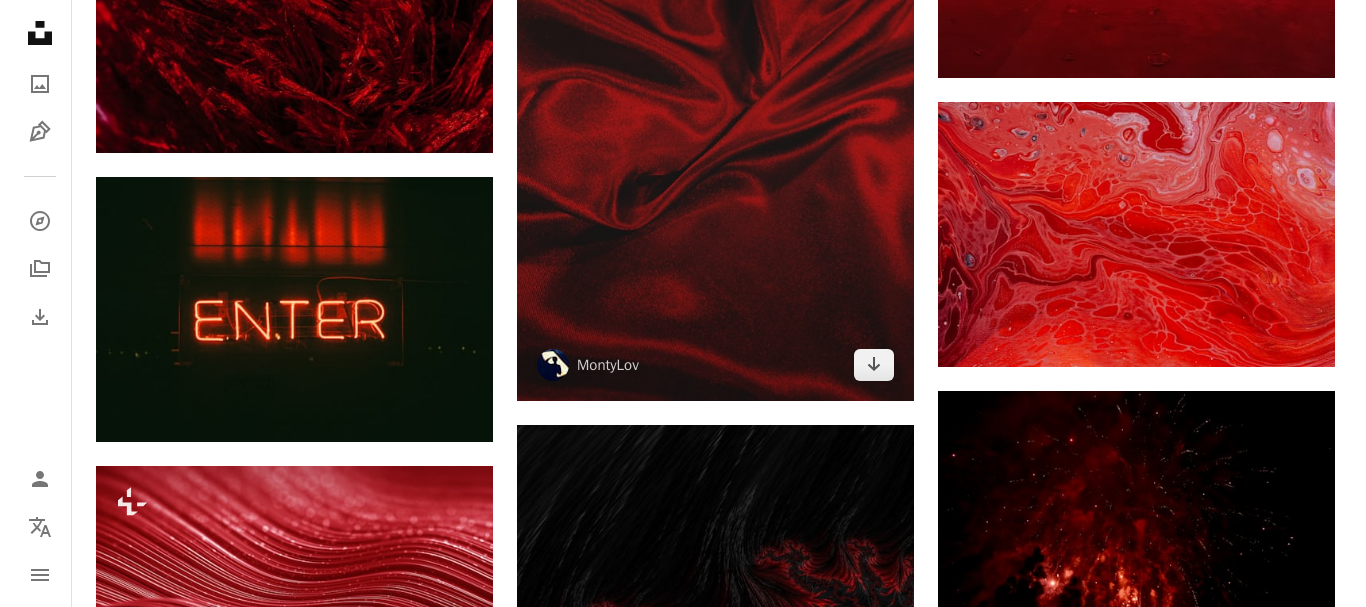 scroll, scrollTop: 1500, scrollLeft: 0, axis: vertical 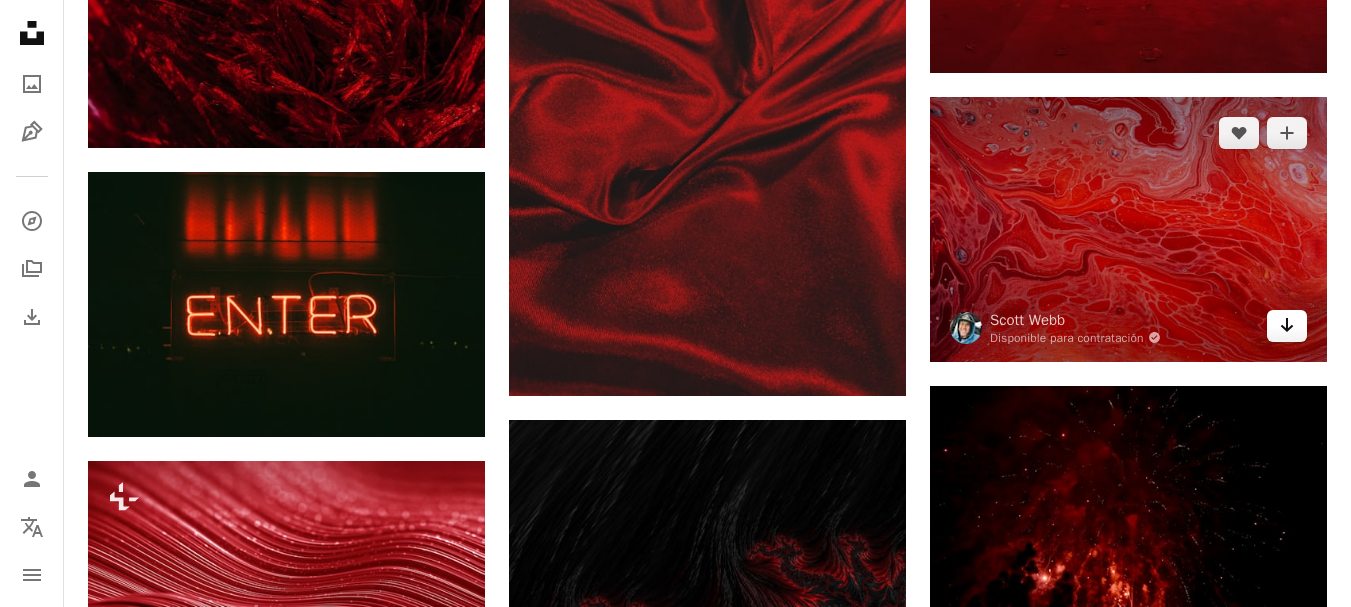 click on "Arrow pointing down" 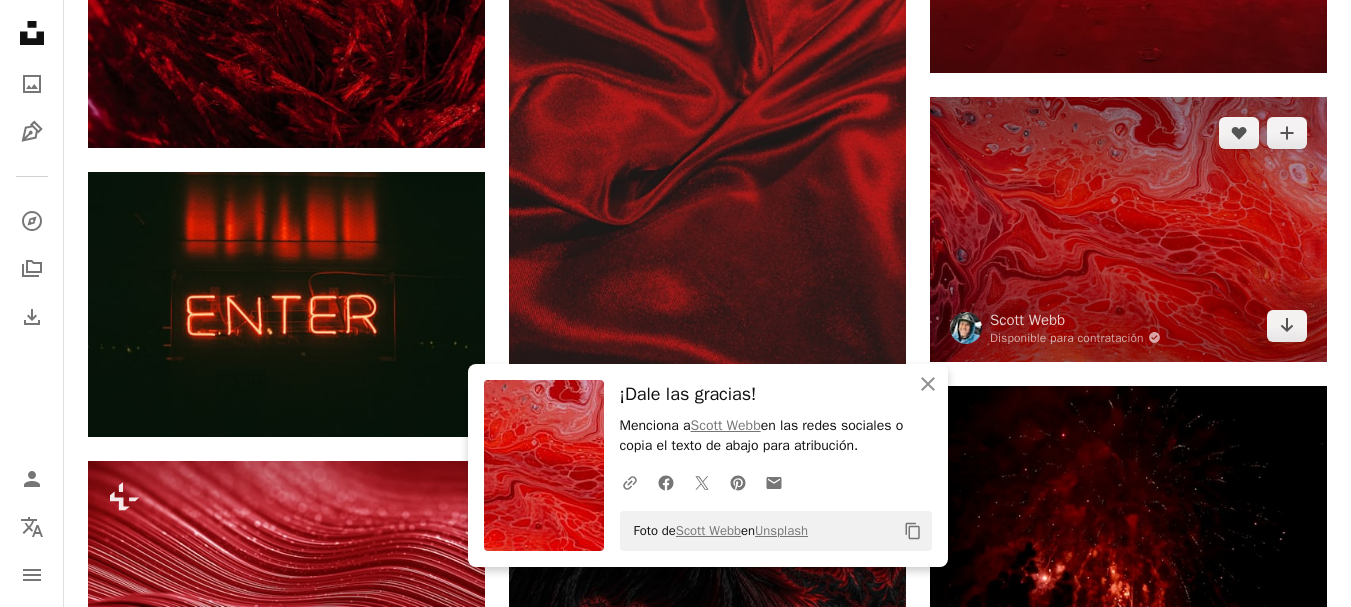 click at bounding box center [1128, 229] 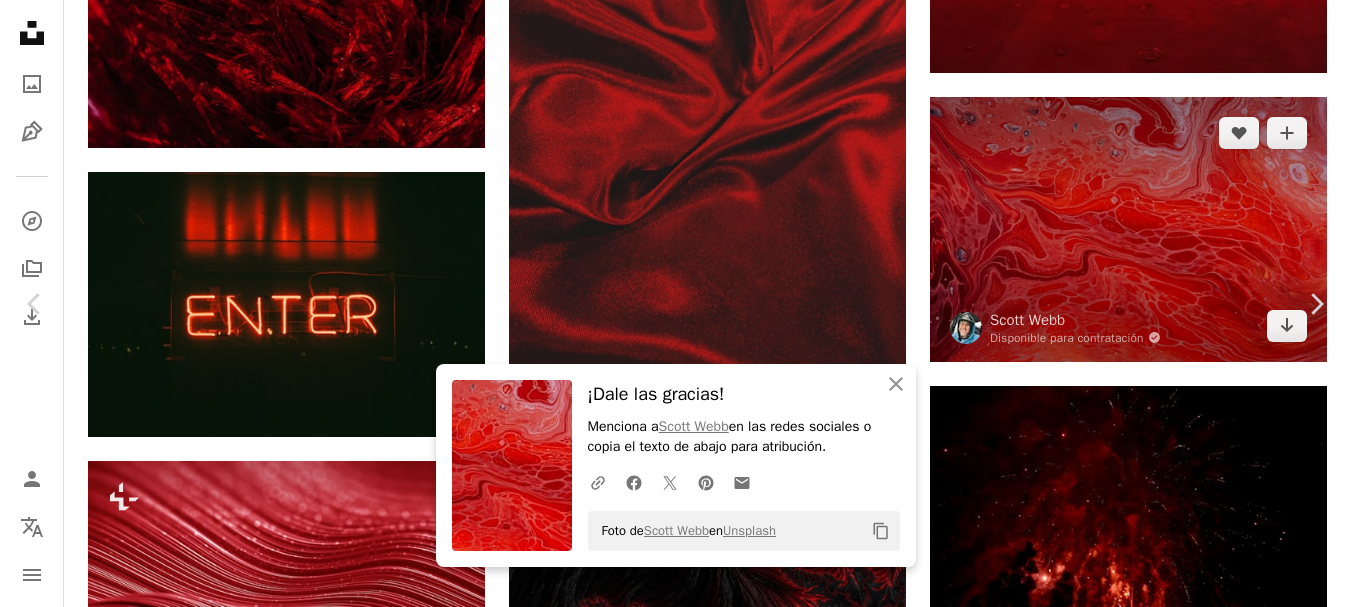 click on "**********" at bounding box center [675, 1049] 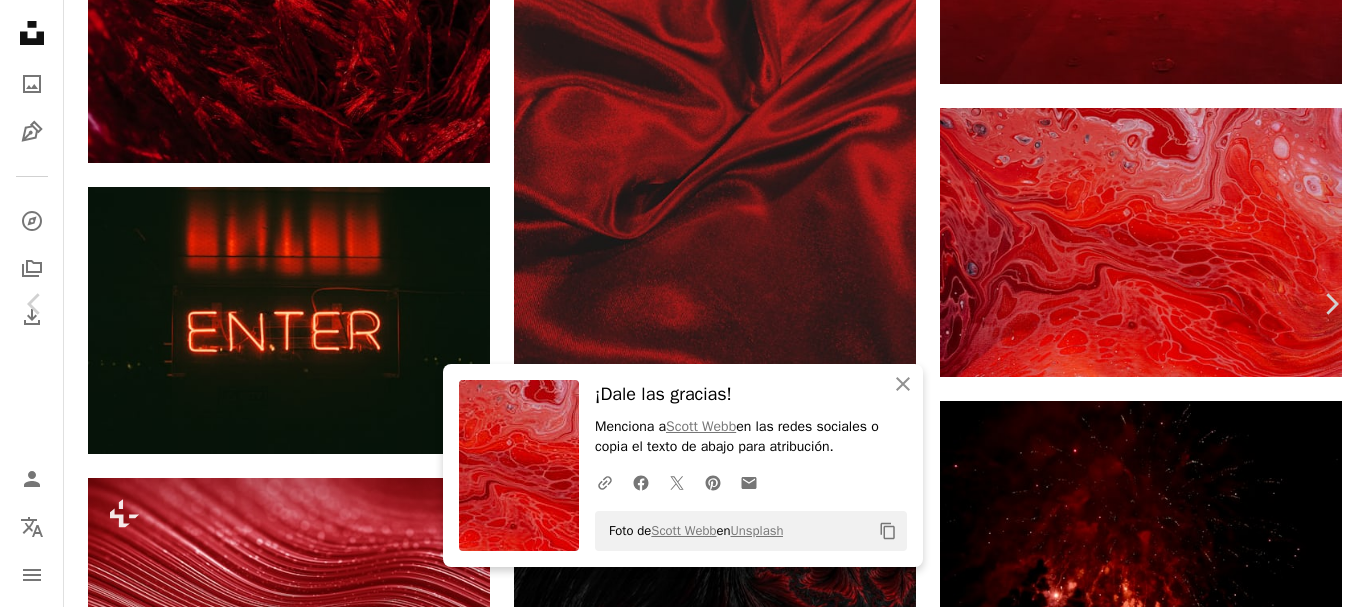 click on "Descargar gratis" at bounding box center [1160, 3693] 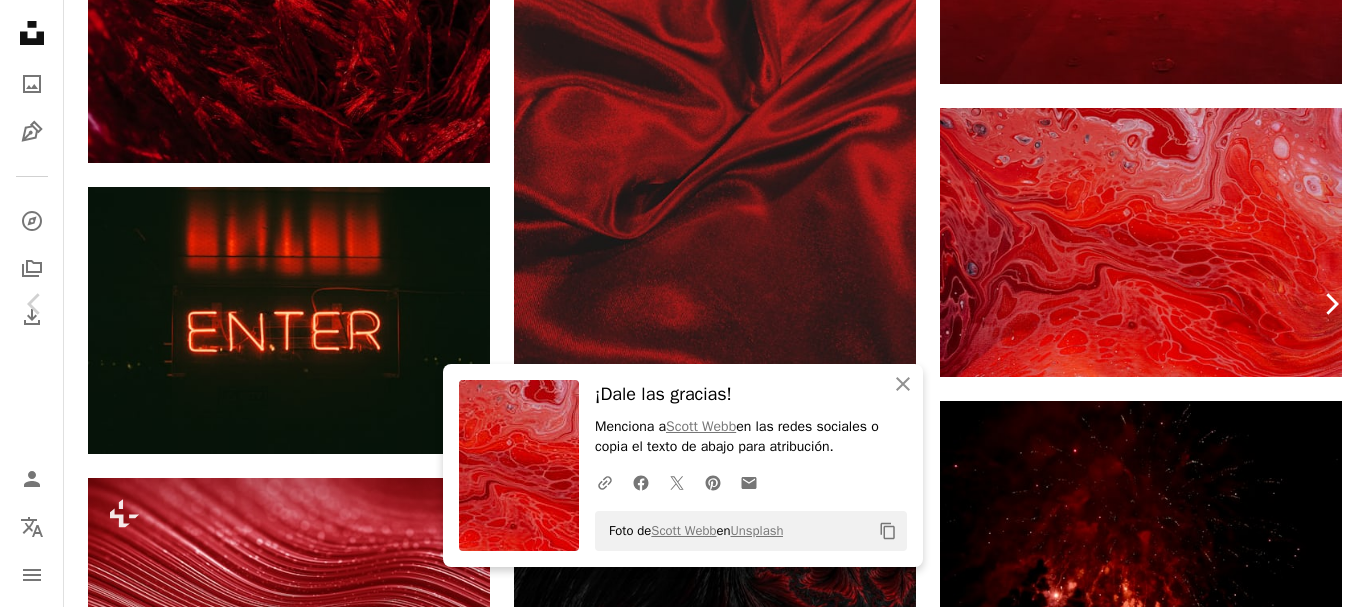 click on "Chevron right" 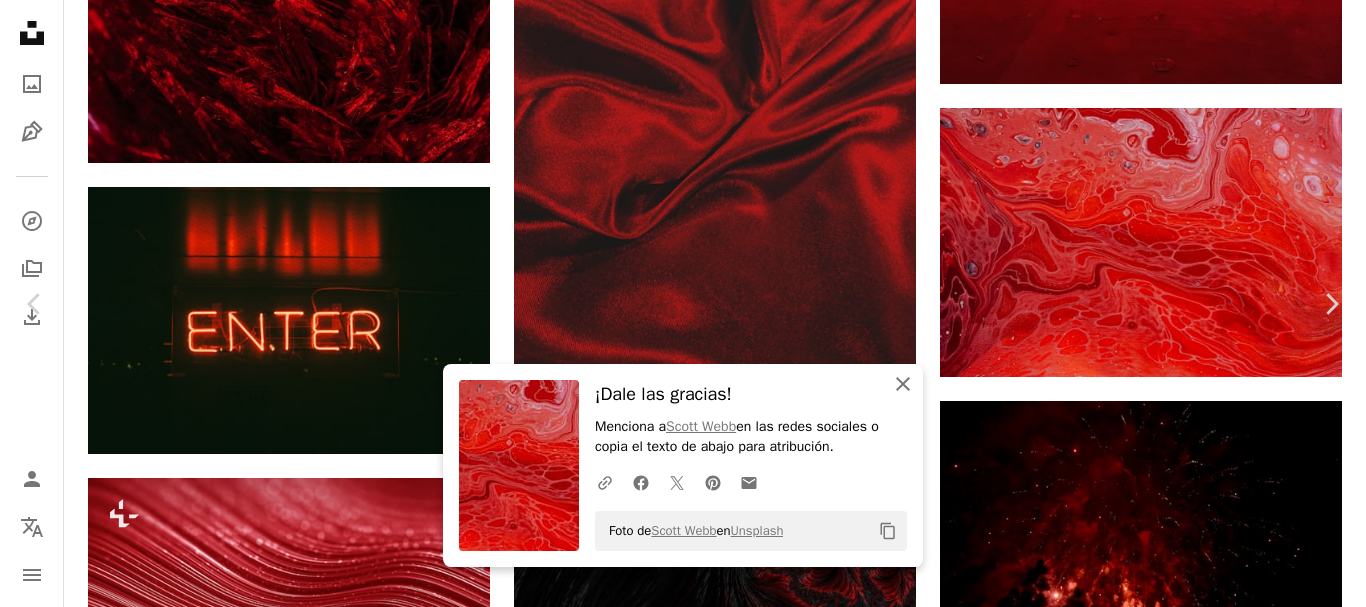 click 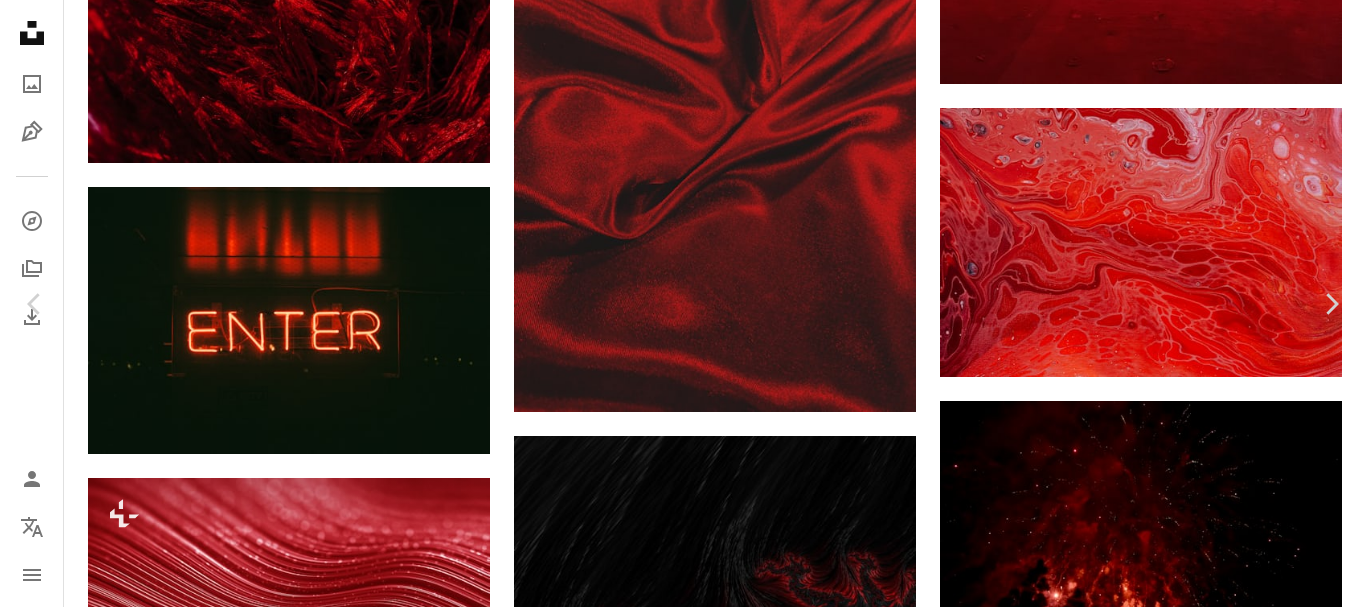 scroll, scrollTop: 300, scrollLeft: 0, axis: vertical 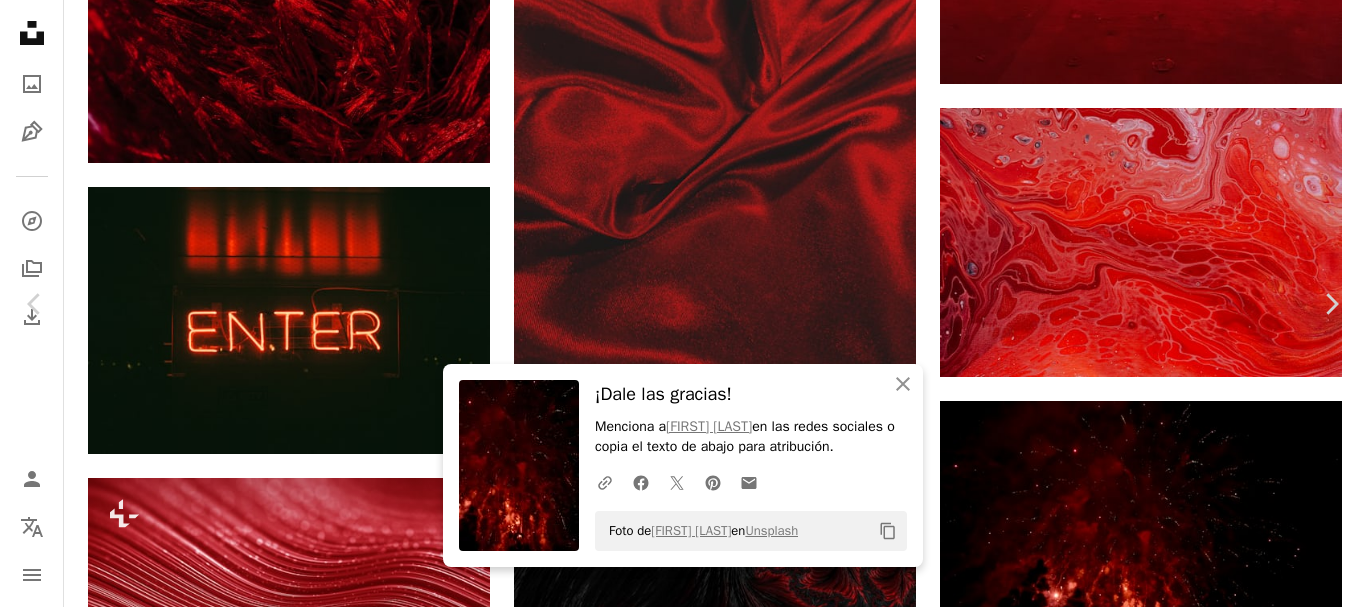 click on "An X shape" at bounding box center [20, 20] 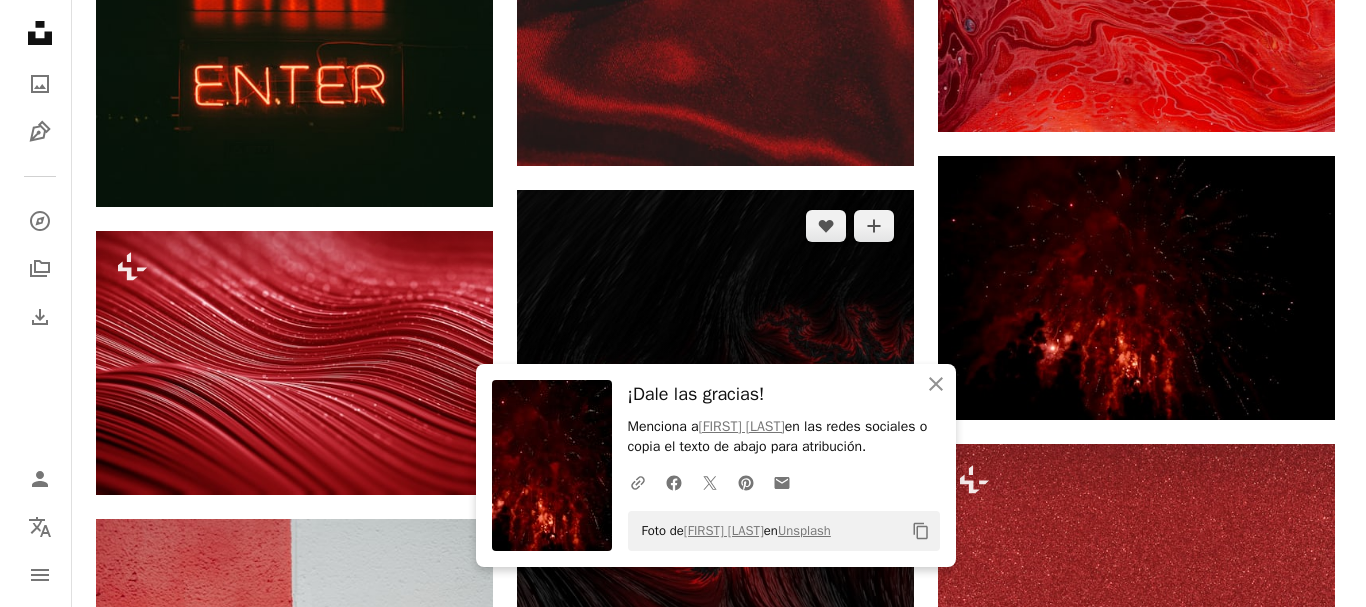 scroll, scrollTop: 1800, scrollLeft: 0, axis: vertical 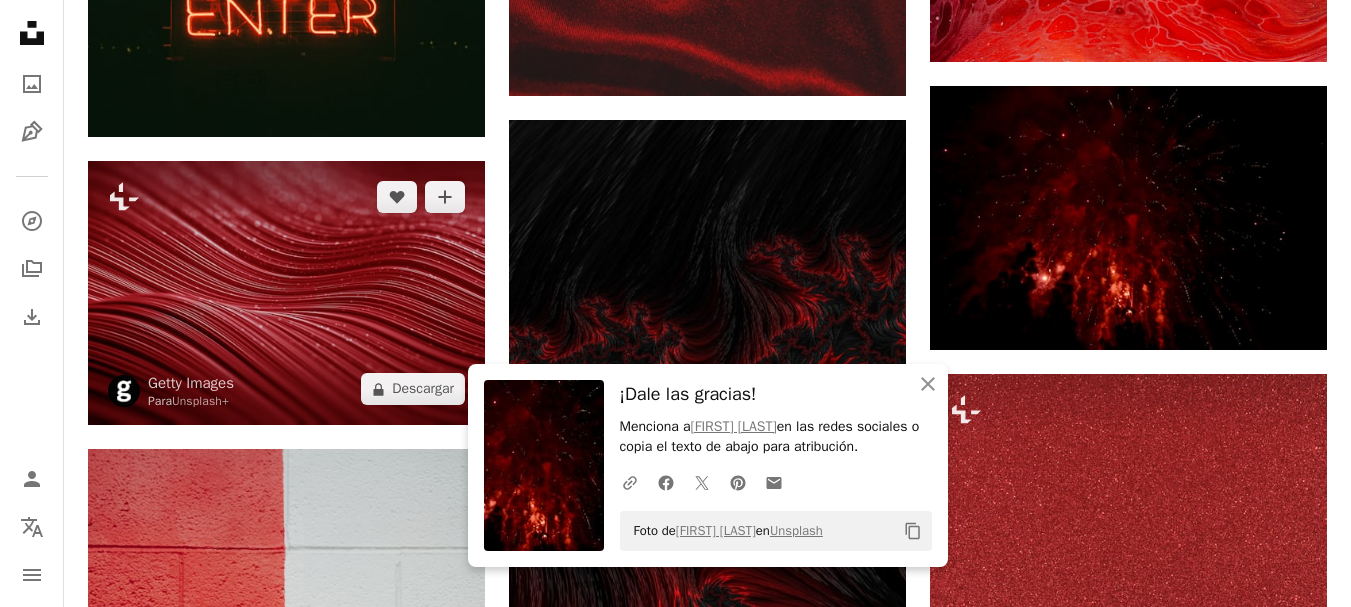 click at bounding box center (286, 293) 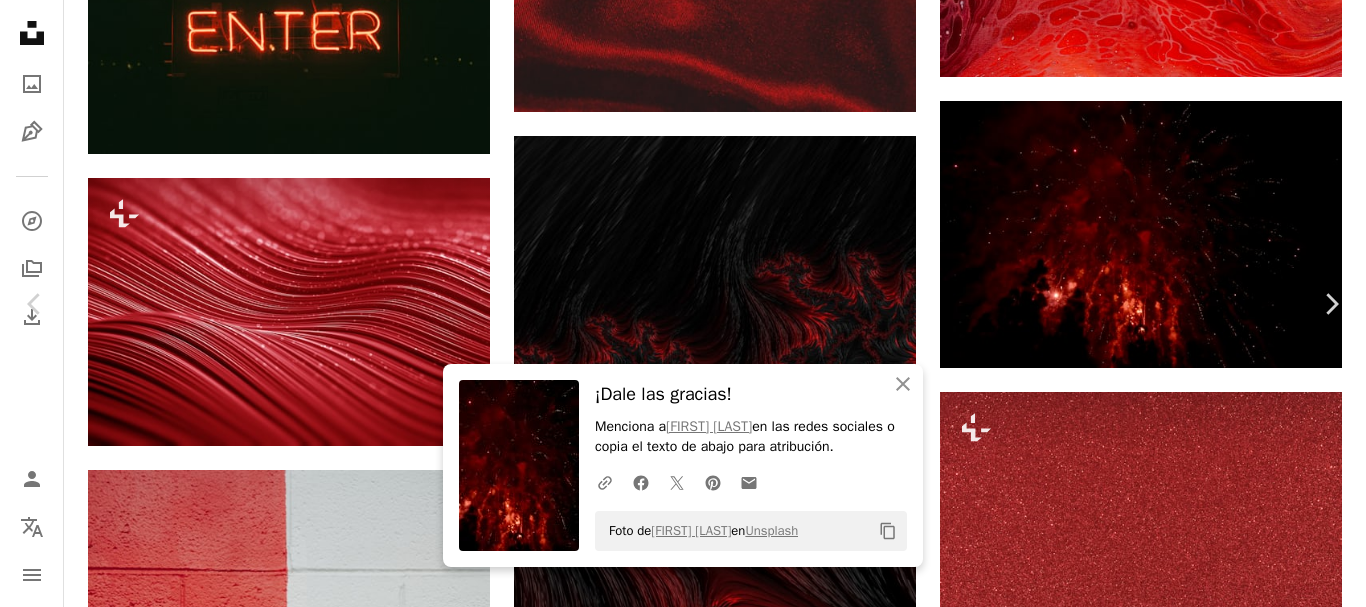 scroll, scrollTop: 0, scrollLeft: 0, axis: both 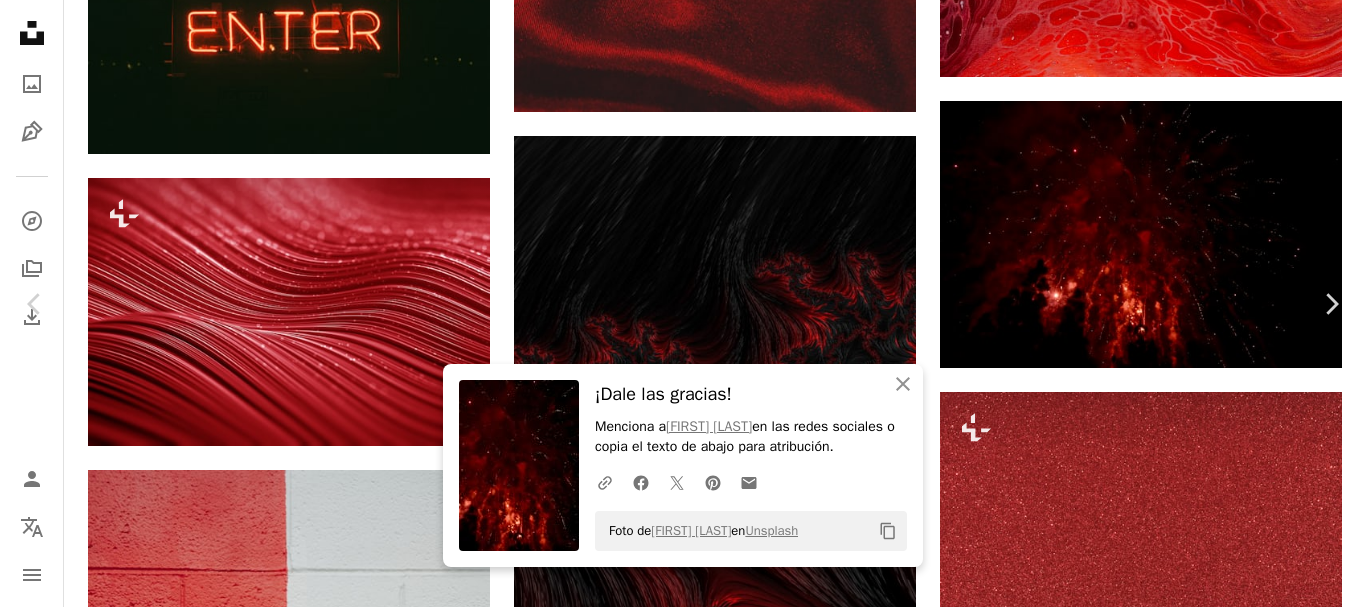 click on "A lock Descargar" at bounding box center (1204, 3393) 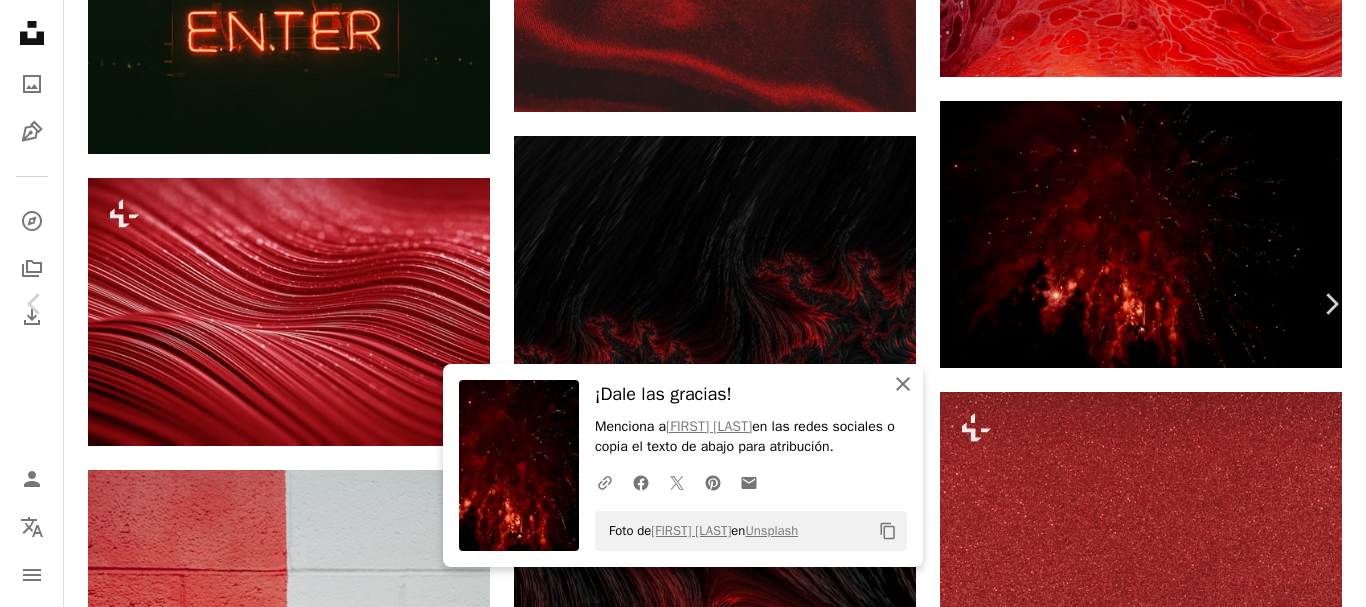 click on "An X shape" 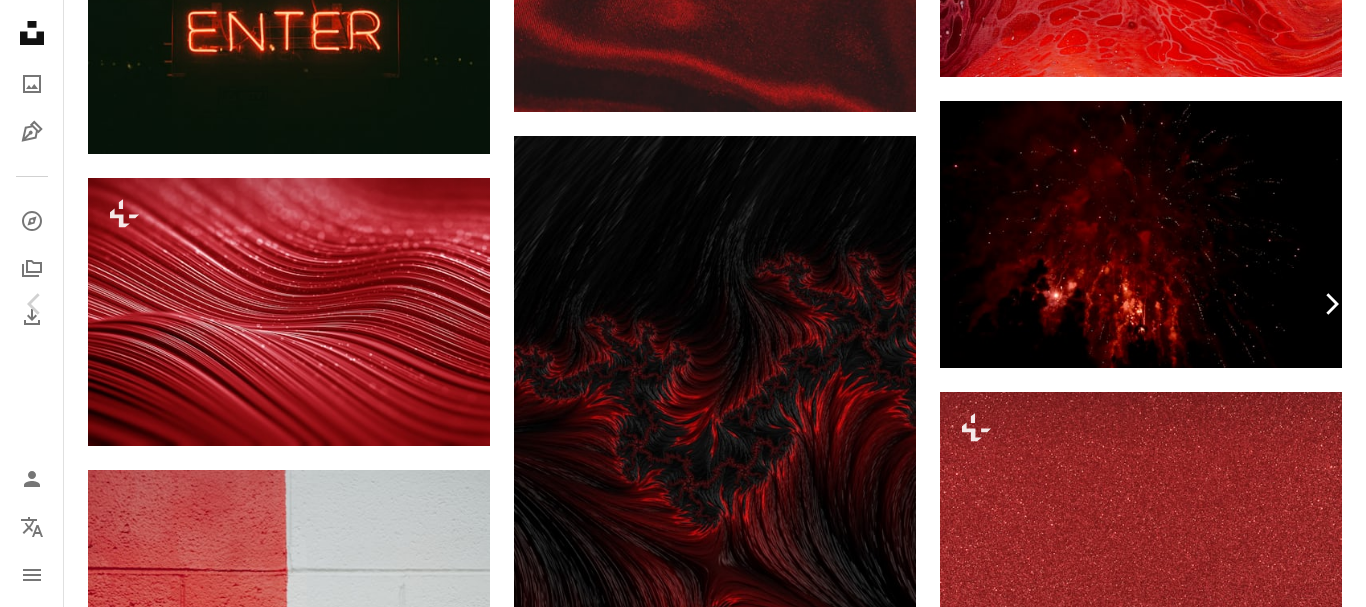 click on "Chevron right" 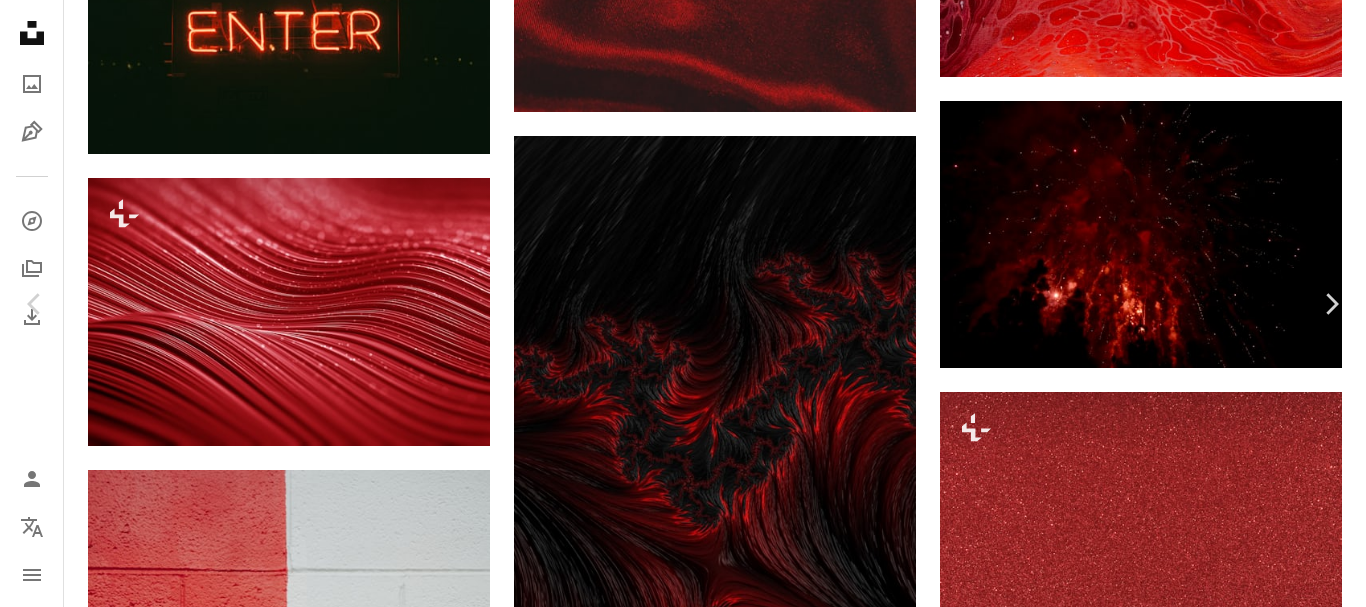 click on "Descargar gratis" at bounding box center [1160, 6781] 